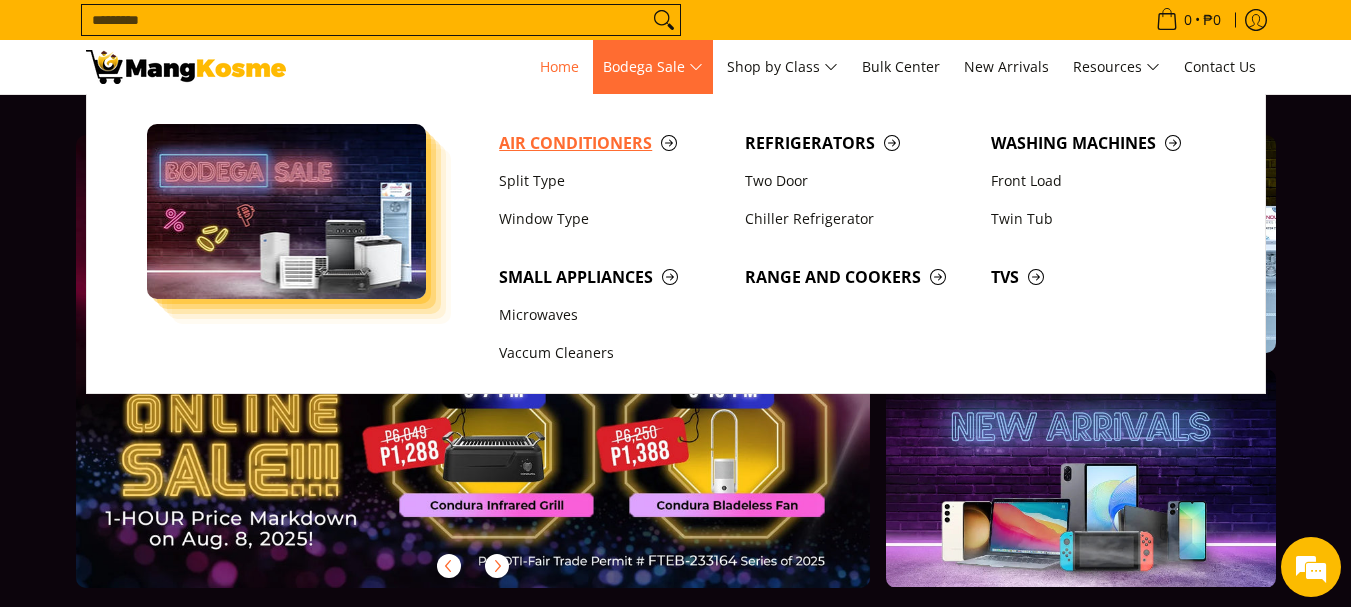 scroll, scrollTop: 100, scrollLeft: 0, axis: vertical 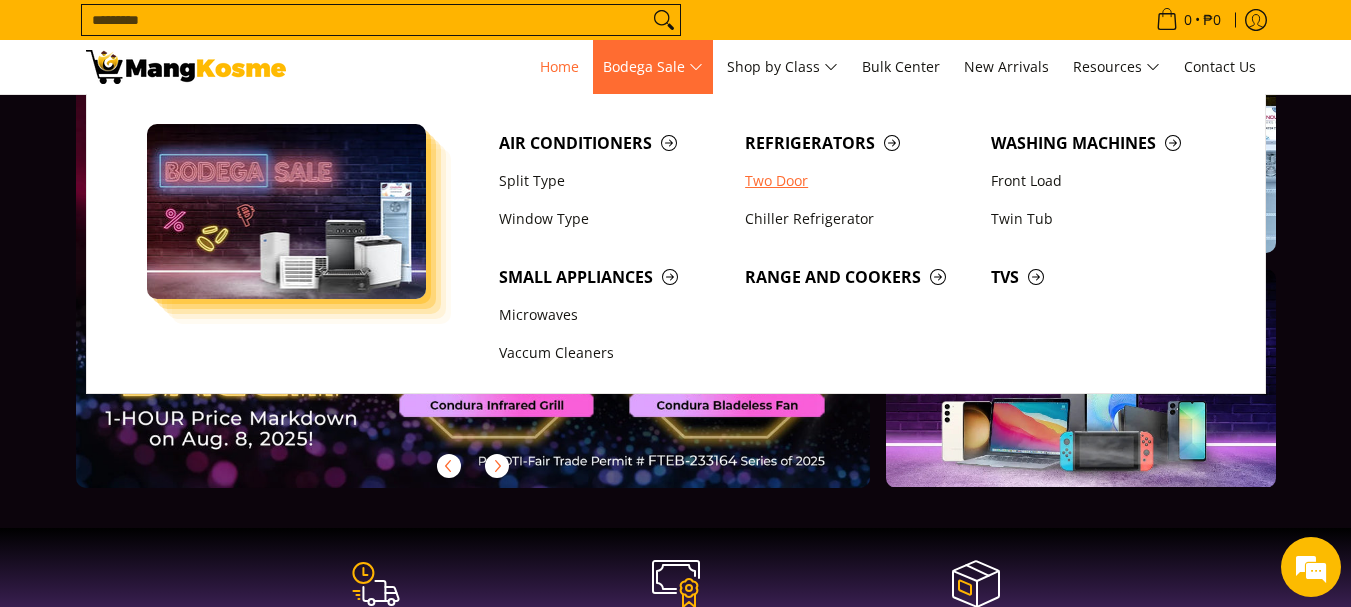 click on "Two Door" at bounding box center [858, 181] 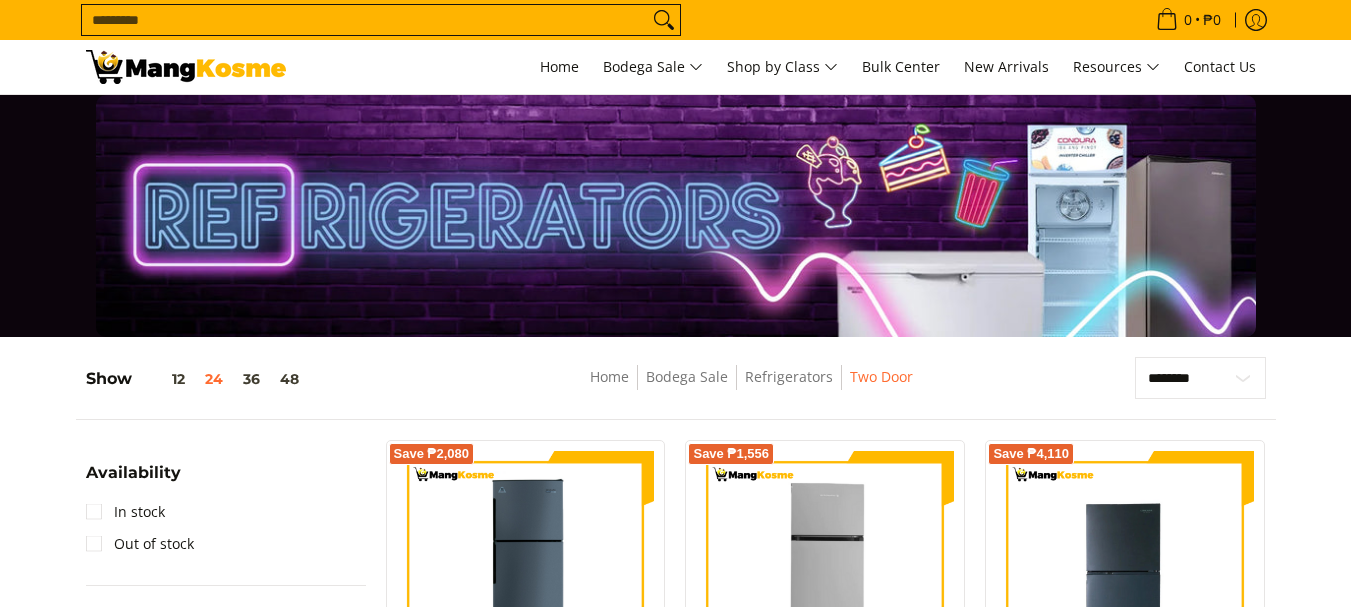 scroll, scrollTop: 200, scrollLeft: 0, axis: vertical 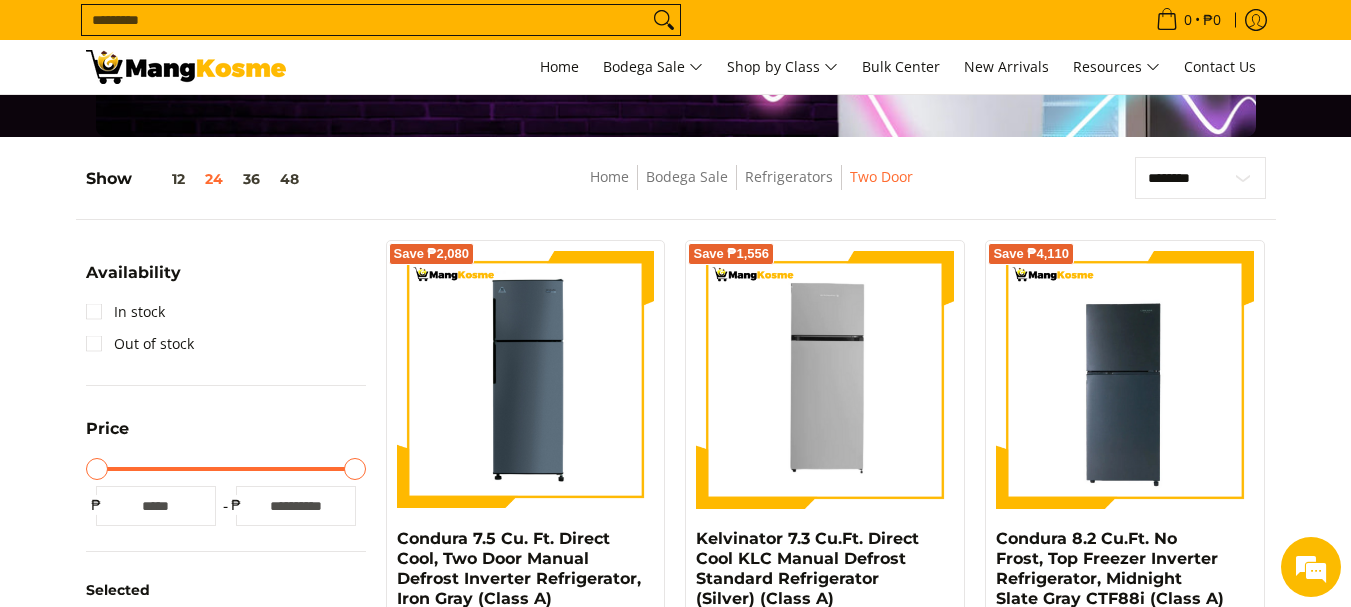 click on "Availability
In stock
Out of stock
Price
Minimum Price
Maximum Price
Minimum Price
*
₱
Maximum Price
*****
₱" at bounding box center [226, 981] 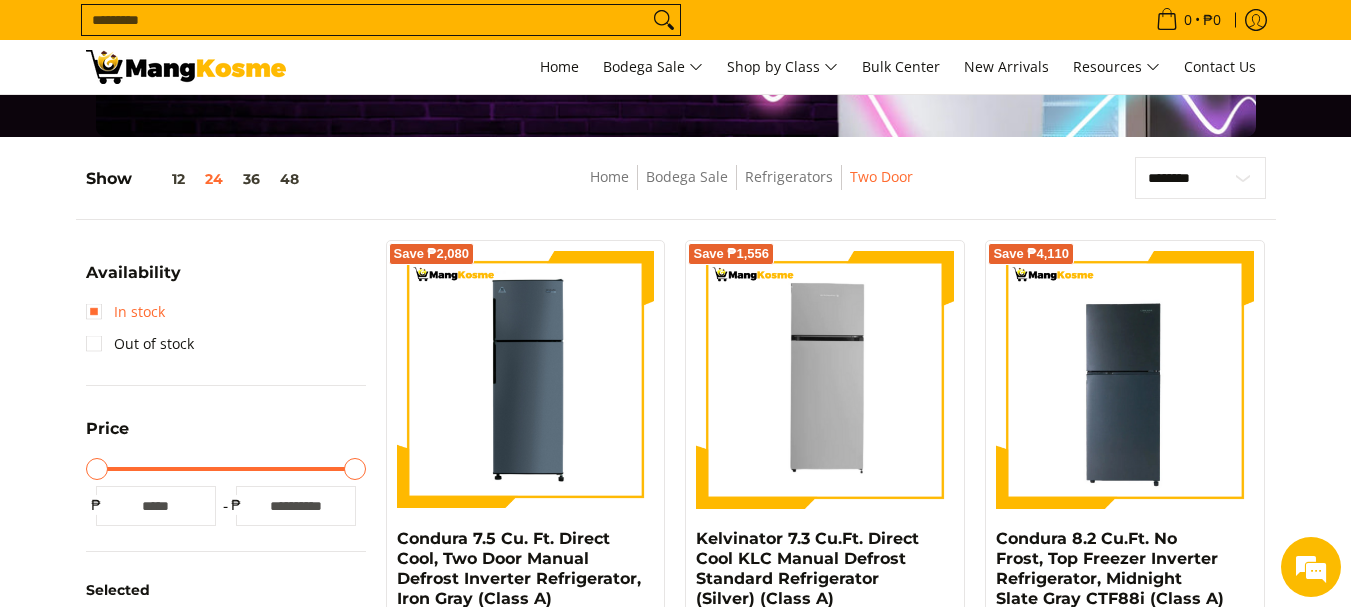 click on "In stock" at bounding box center [125, 312] 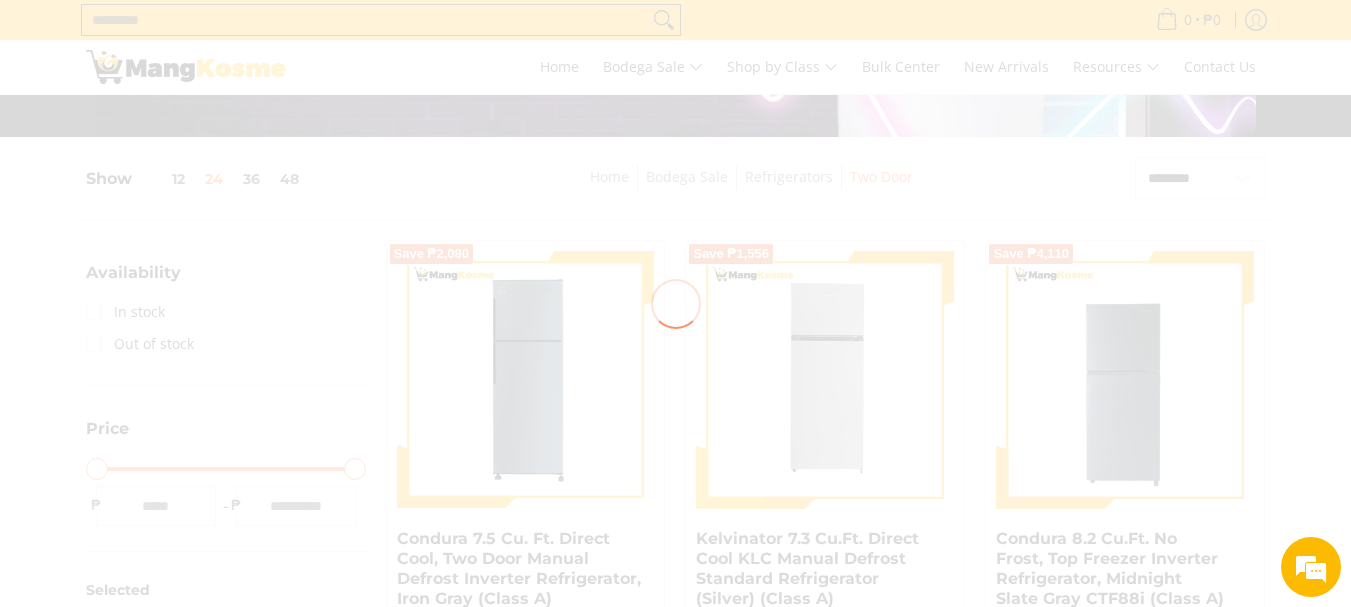 click at bounding box center [675, 303] 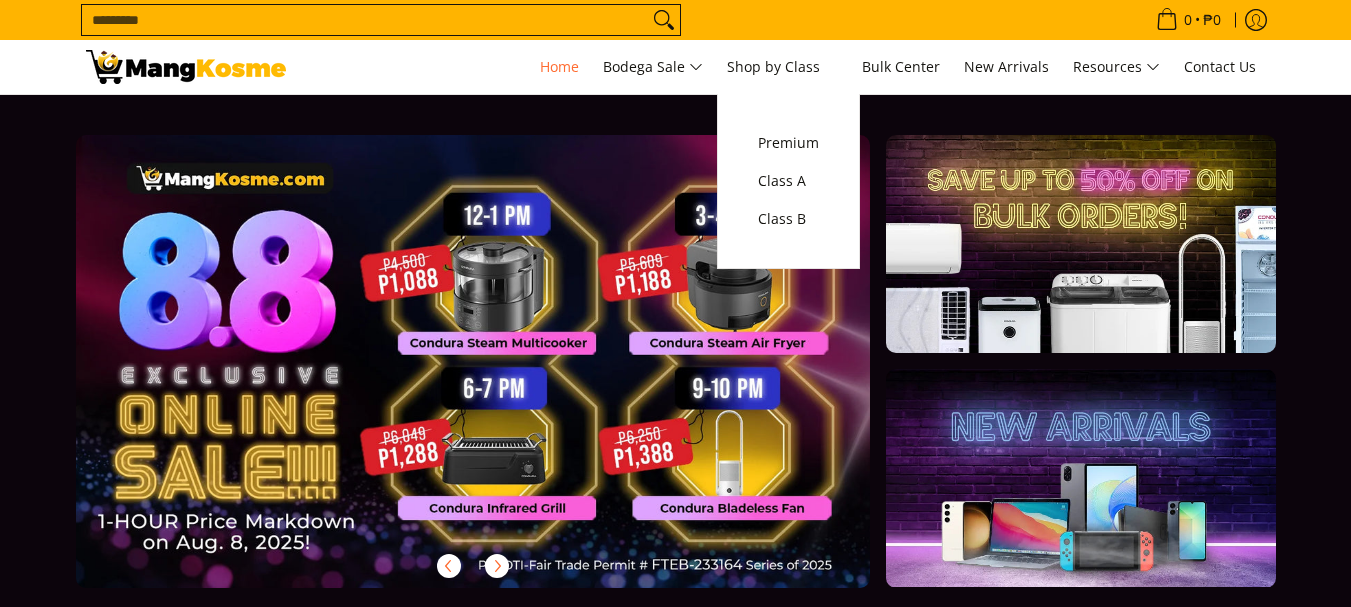 scroll, scrollTop: 100, scrollLeft: 0, axis: vertical 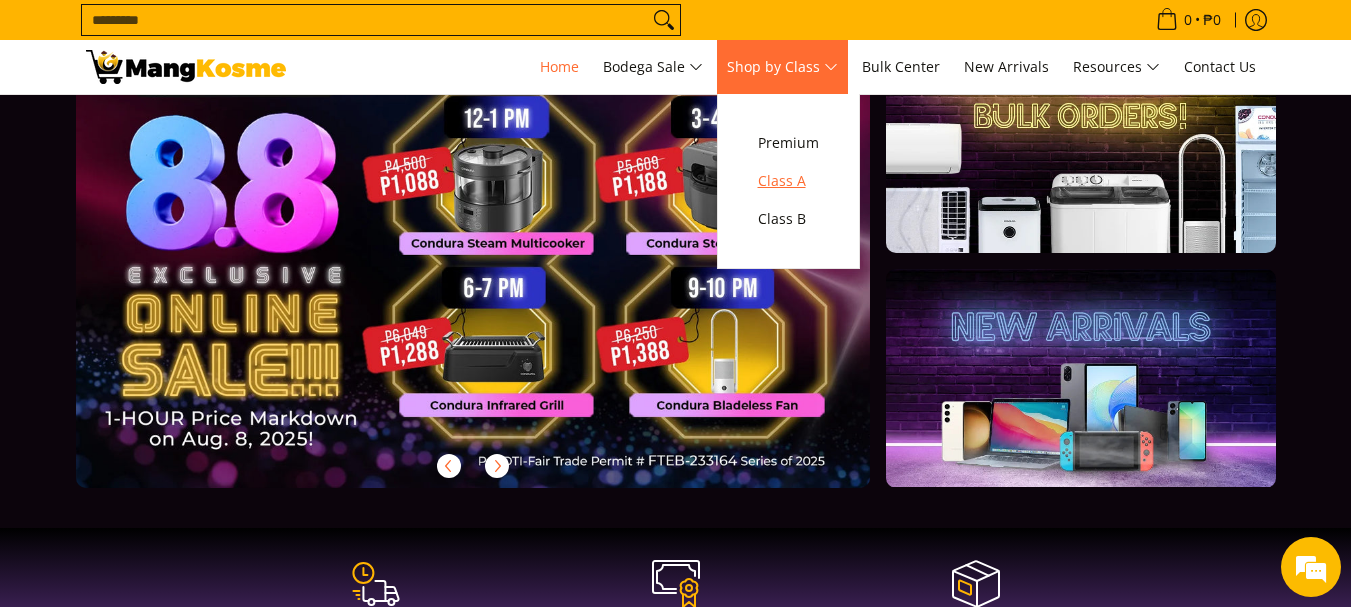 click on "Class A" at bounding box center [788, 181] 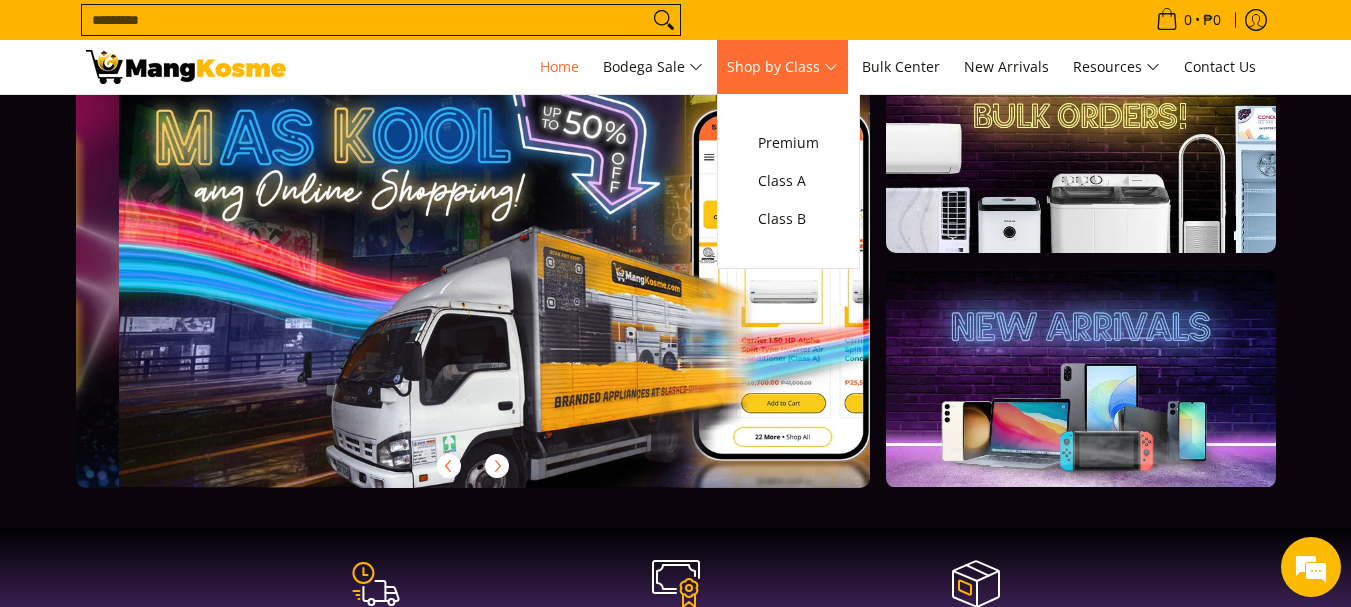 scroll, scrollTop: 0, scrollLeft: 795, axis: horizontal 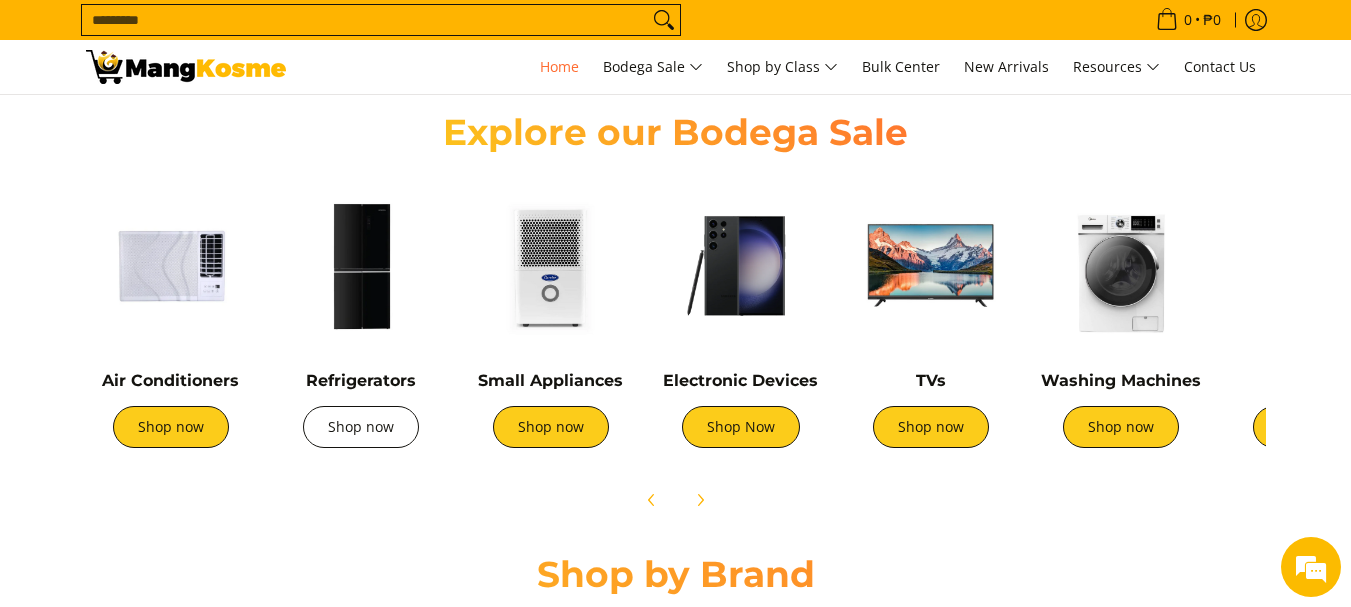 click on "Shop now" at bounding box center [361, 427] 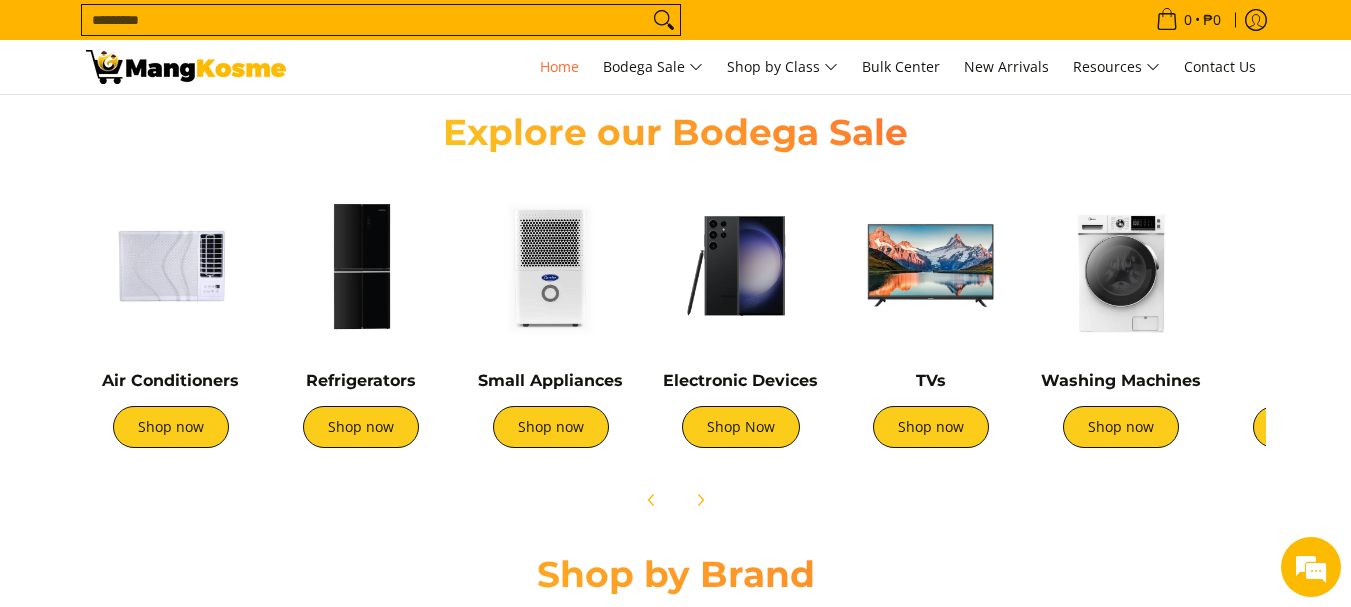scroll, scrollTop: 0, scrollLeft: 2385, axis: horizontal 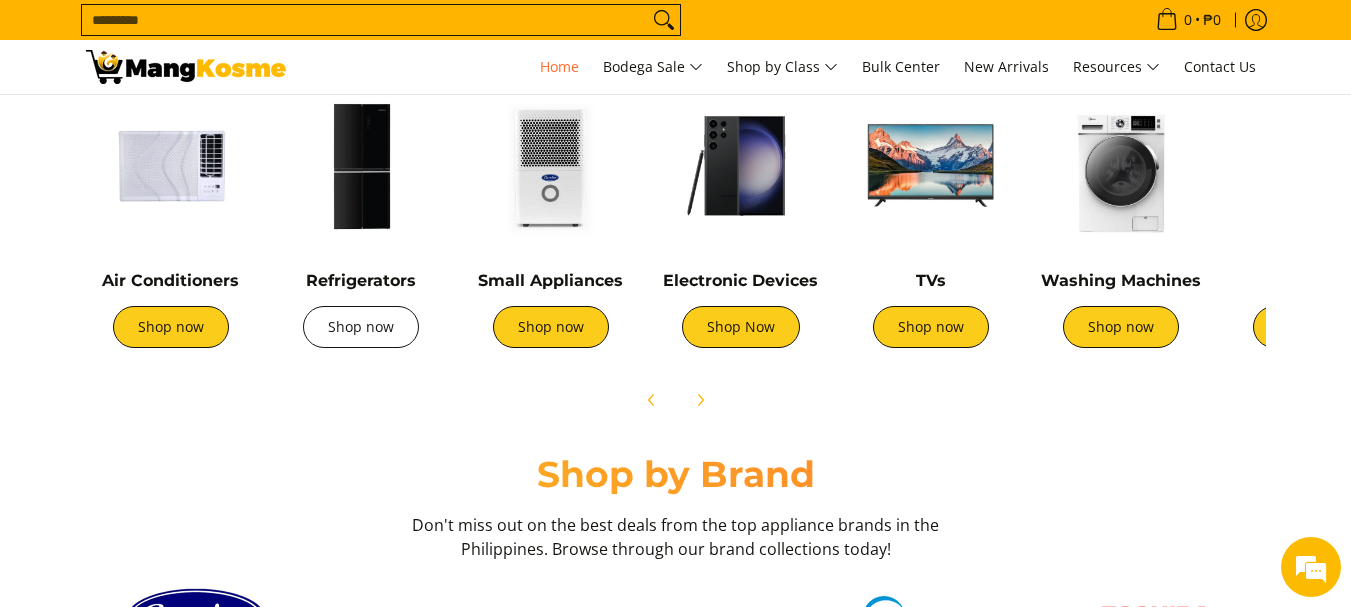 click on "Shop now" at bounding box center [361, 327] 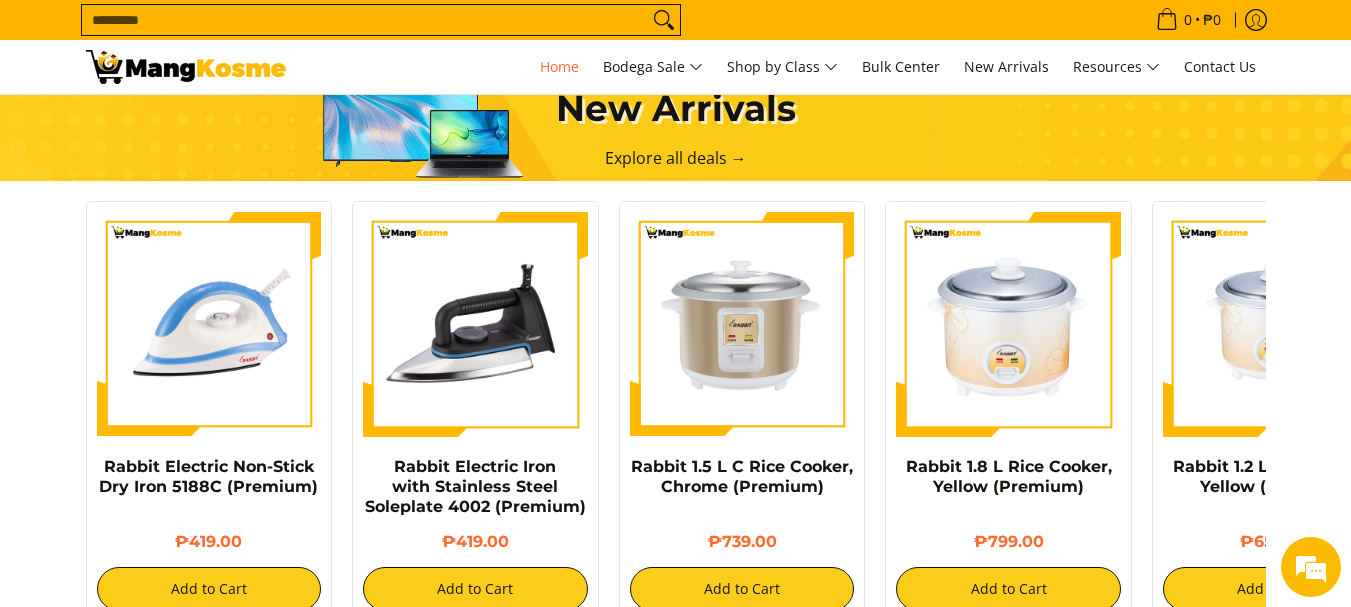 scroll, scrollTop: 1016, scrollLeft: 0, axis: vertical 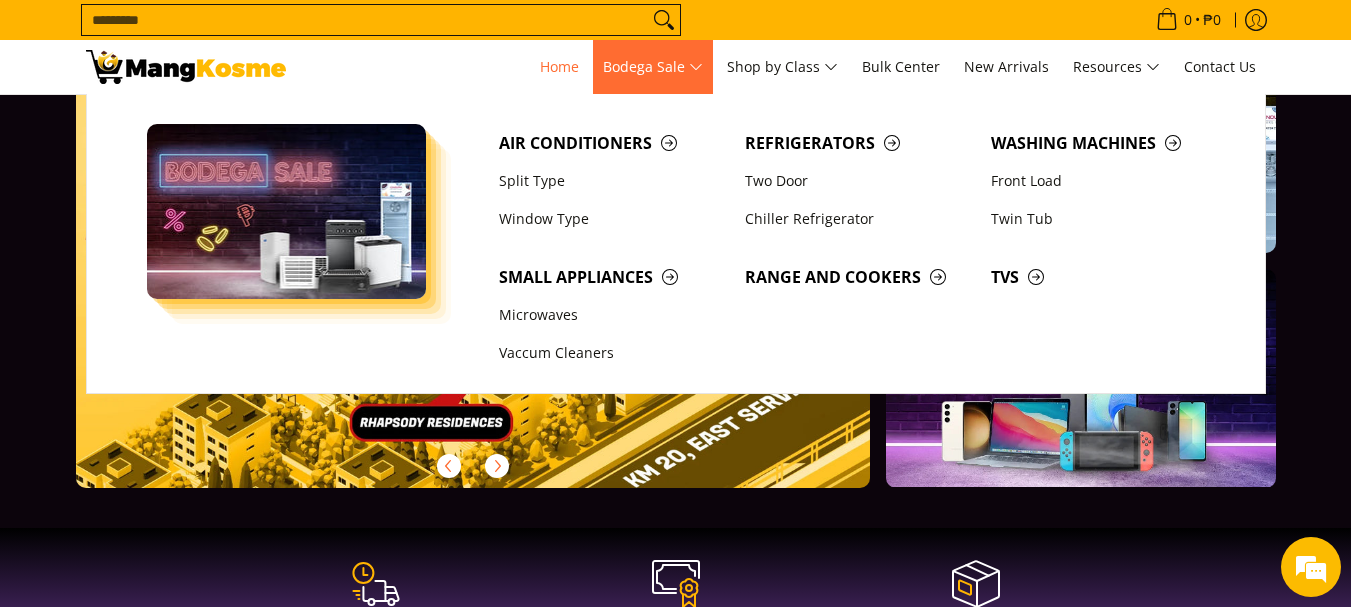 click on "Bodega Sale" at bounding box center (653, 67) 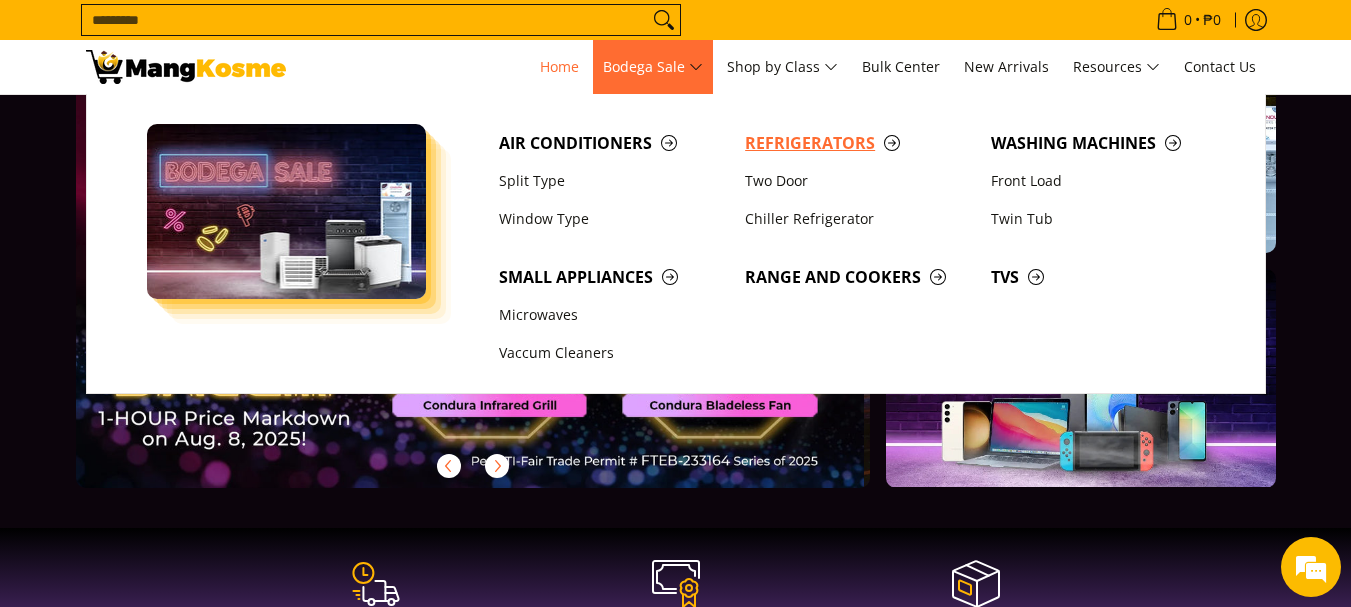 click on "Refrigerators" at bounding box center (858, 143) 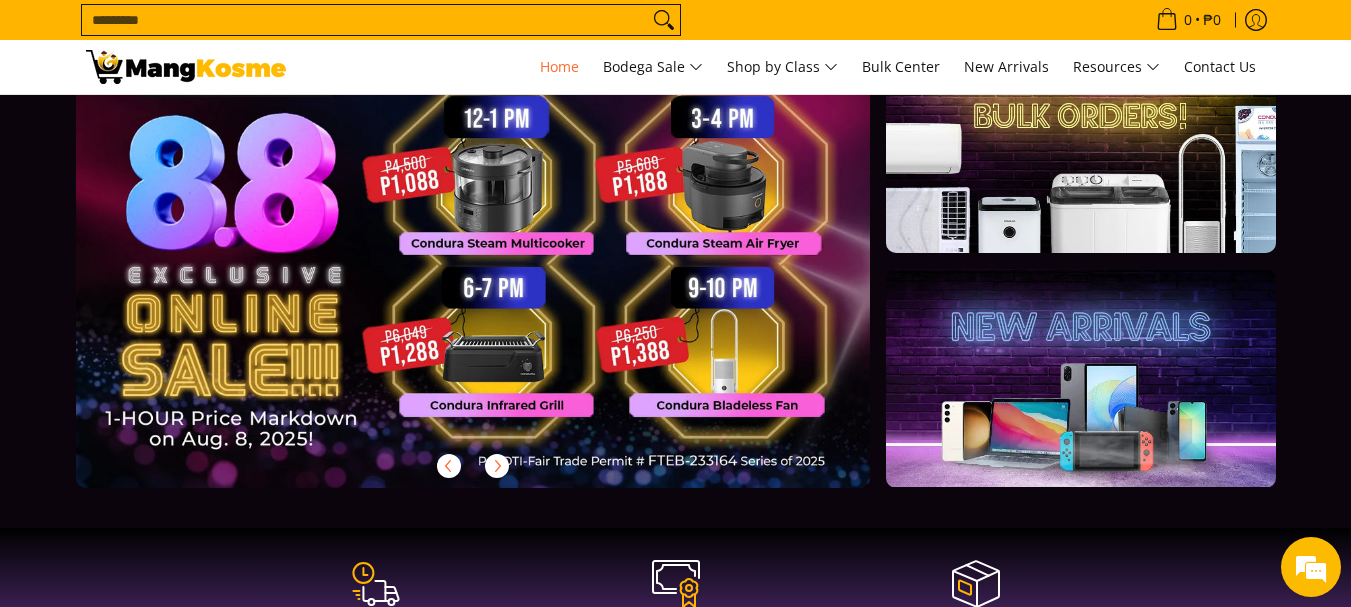 scroll, scrollTop: 0, scrollLeft: 1590, axis: horizontal 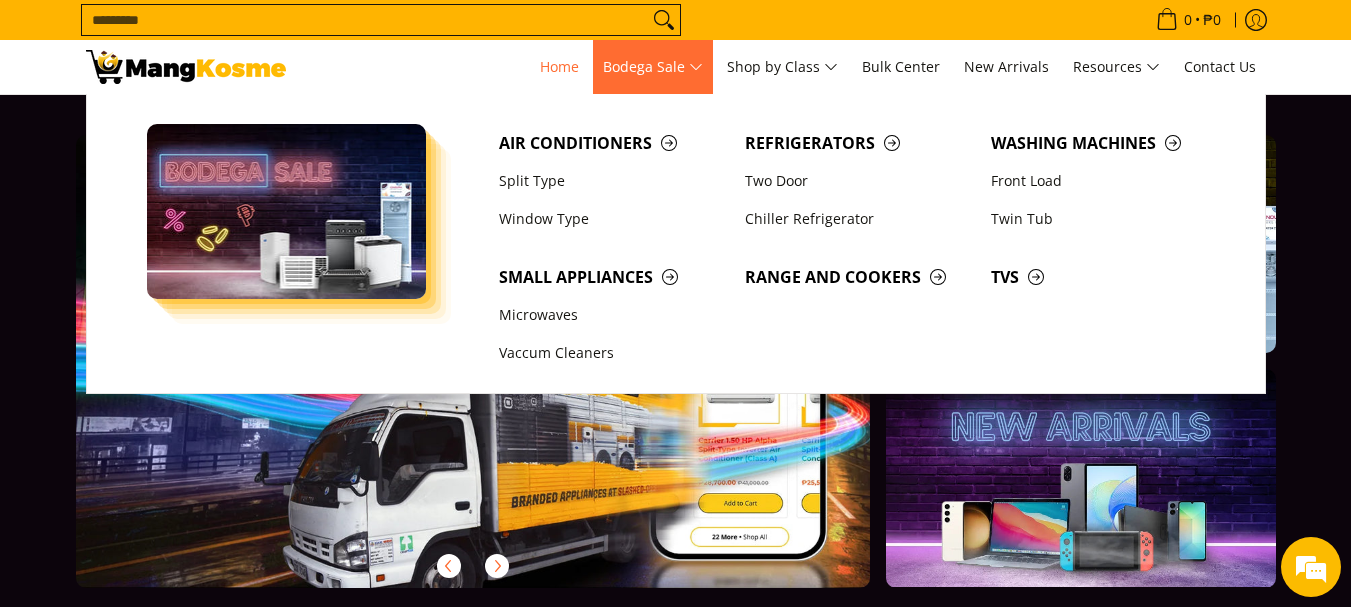 click on "Bodega Sale" at bounding box center (653, 67) 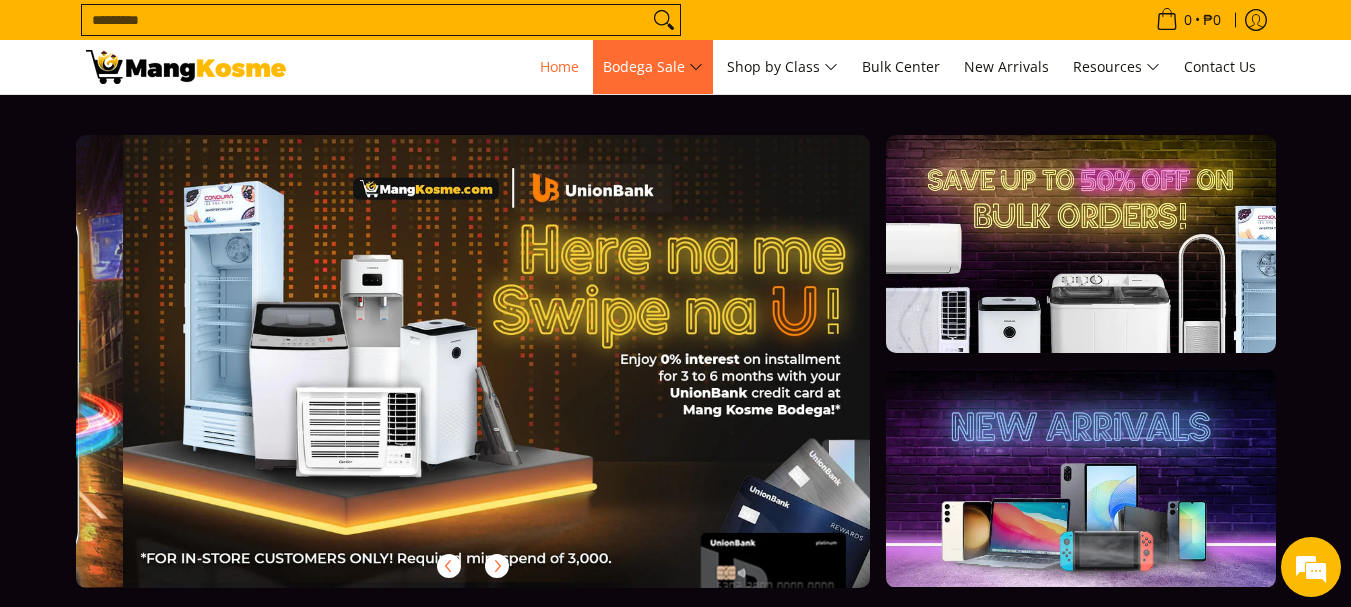 scroll, scrollTop: 0, scrollLeft: 1590, axis: horizontal 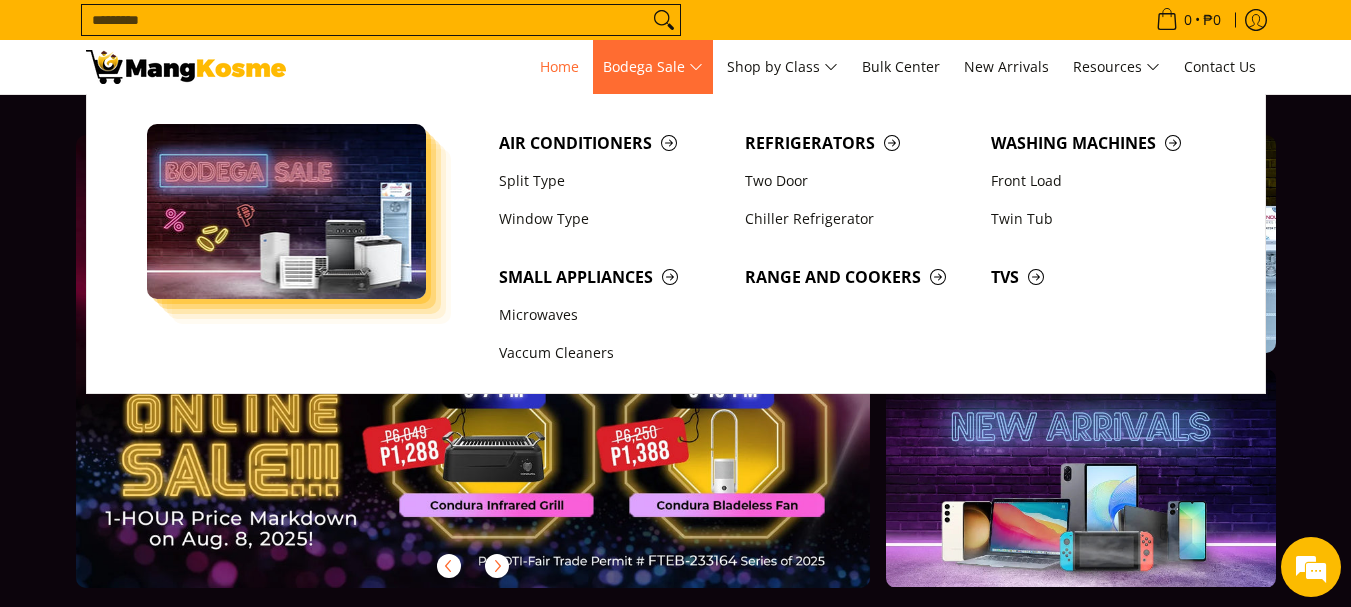 click on "Bodega Sale" at bounding box center [653, 67] 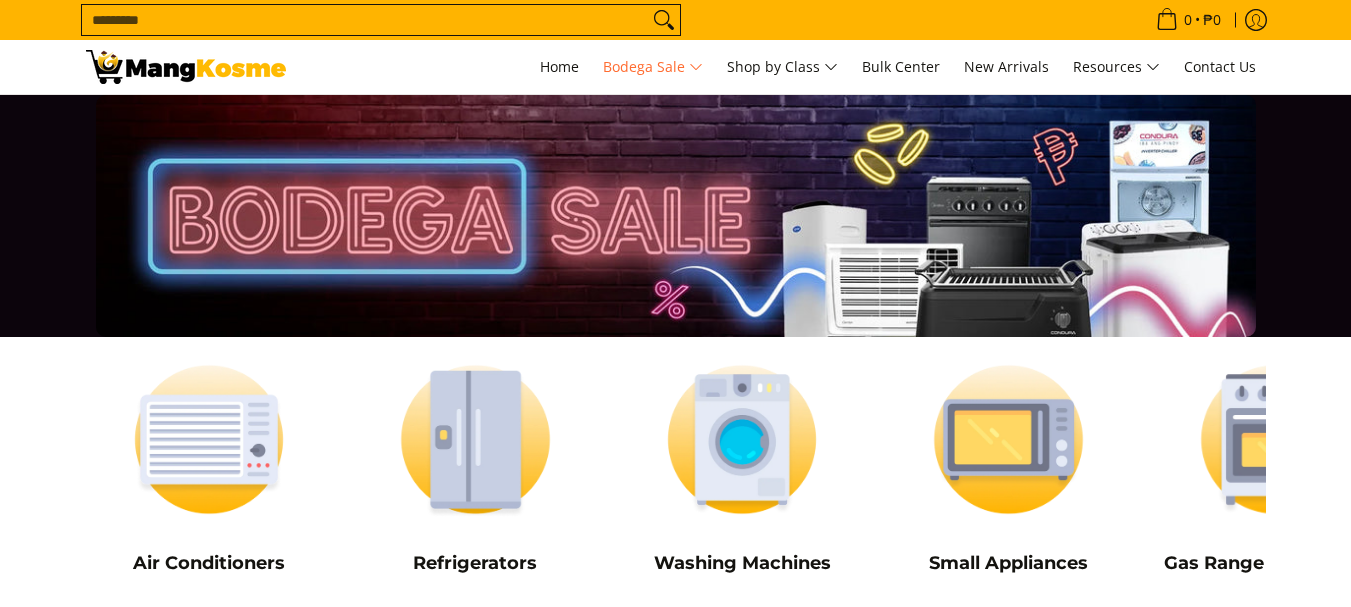 scroll, scrollTop: 0, scrollLeft: 0, axis: both 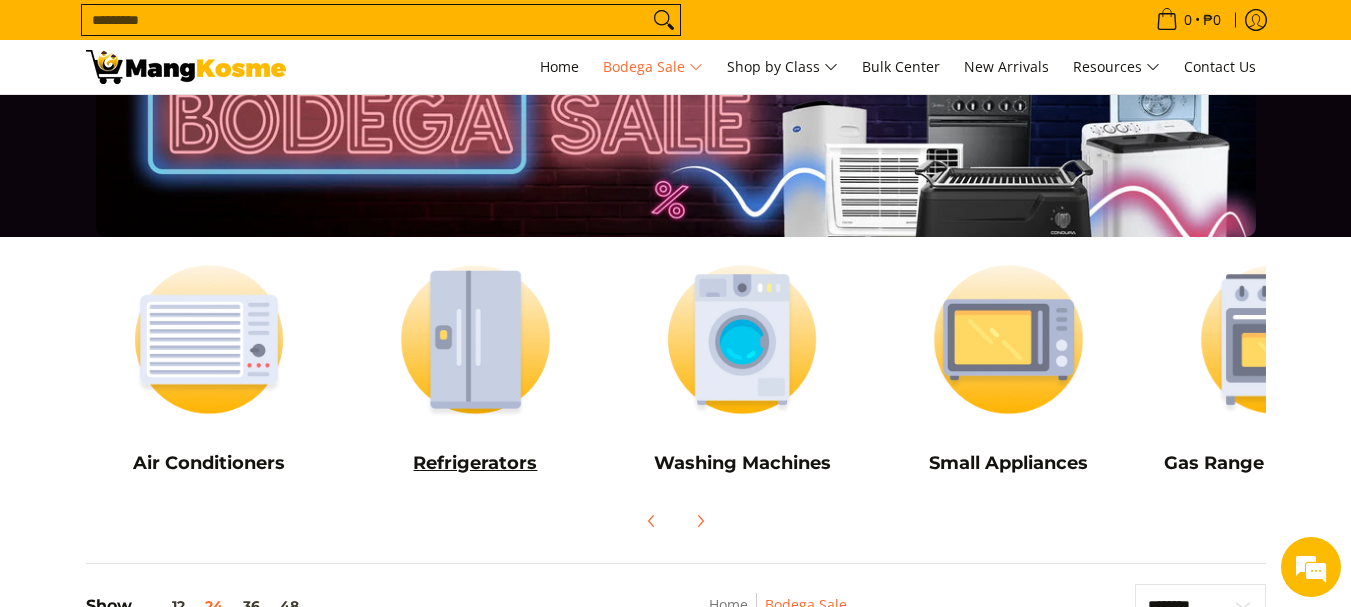 drag, startPoint x: 462, startPoint y: 361, endPoint x: 480, endPoint y: 469, distance: 109.48972 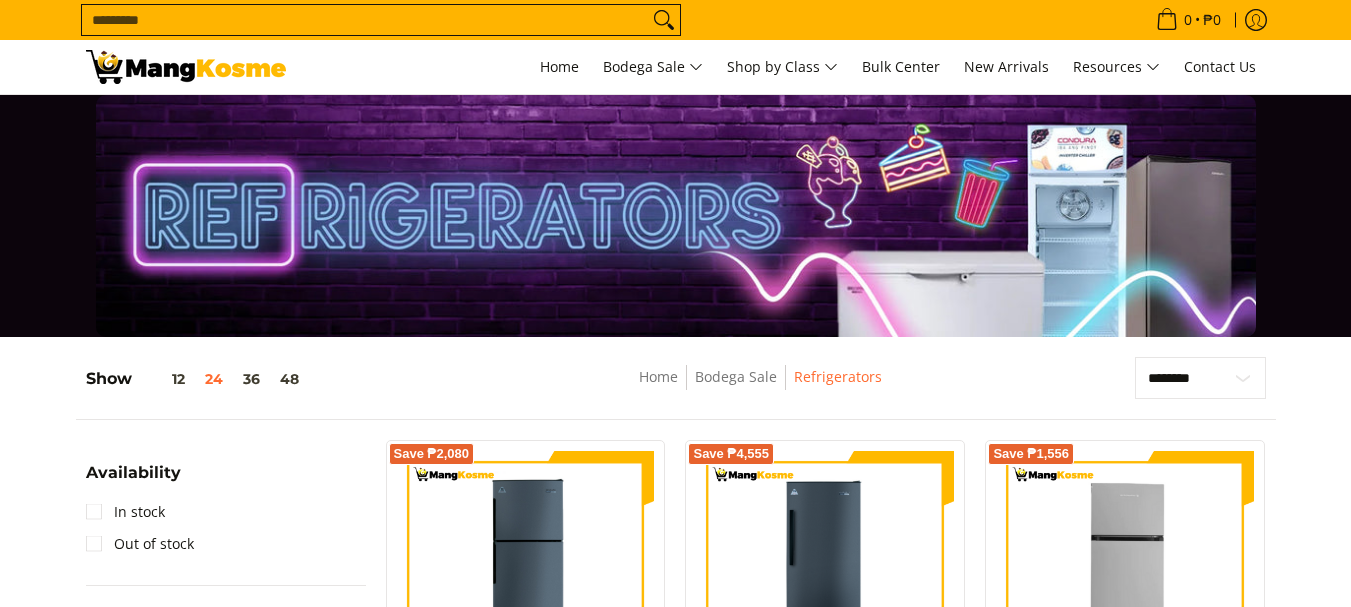 scroll, scrollTop: 0, scrollLeft: 0, axis: both 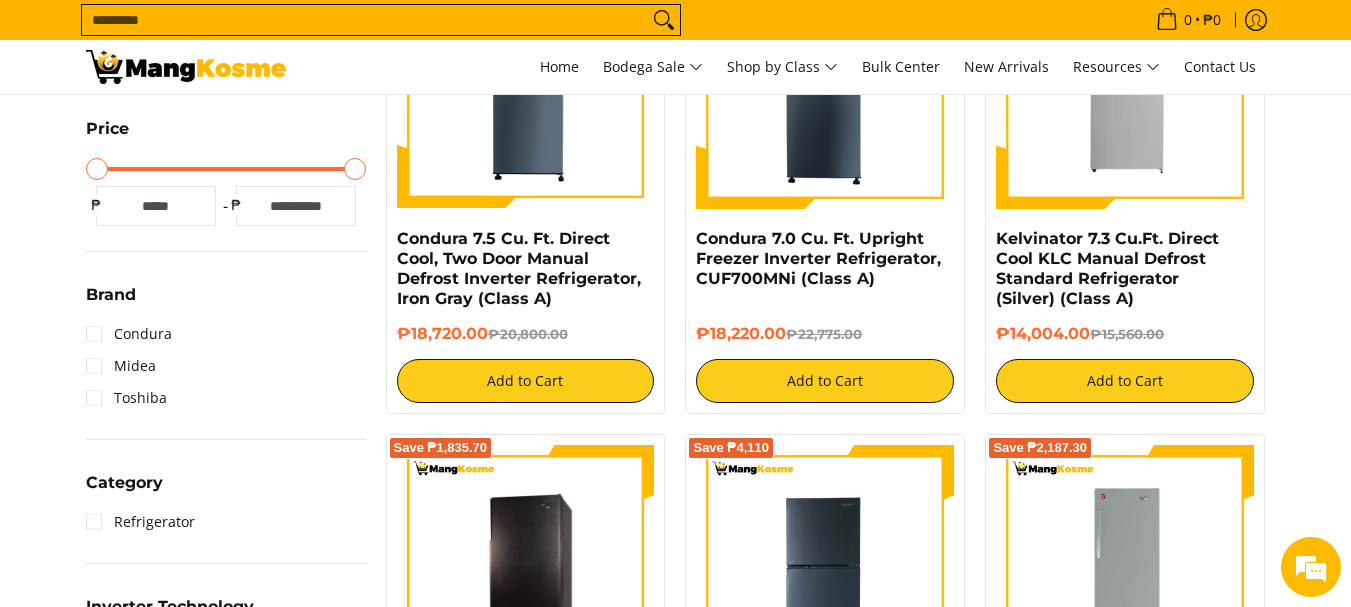 type on "*****" 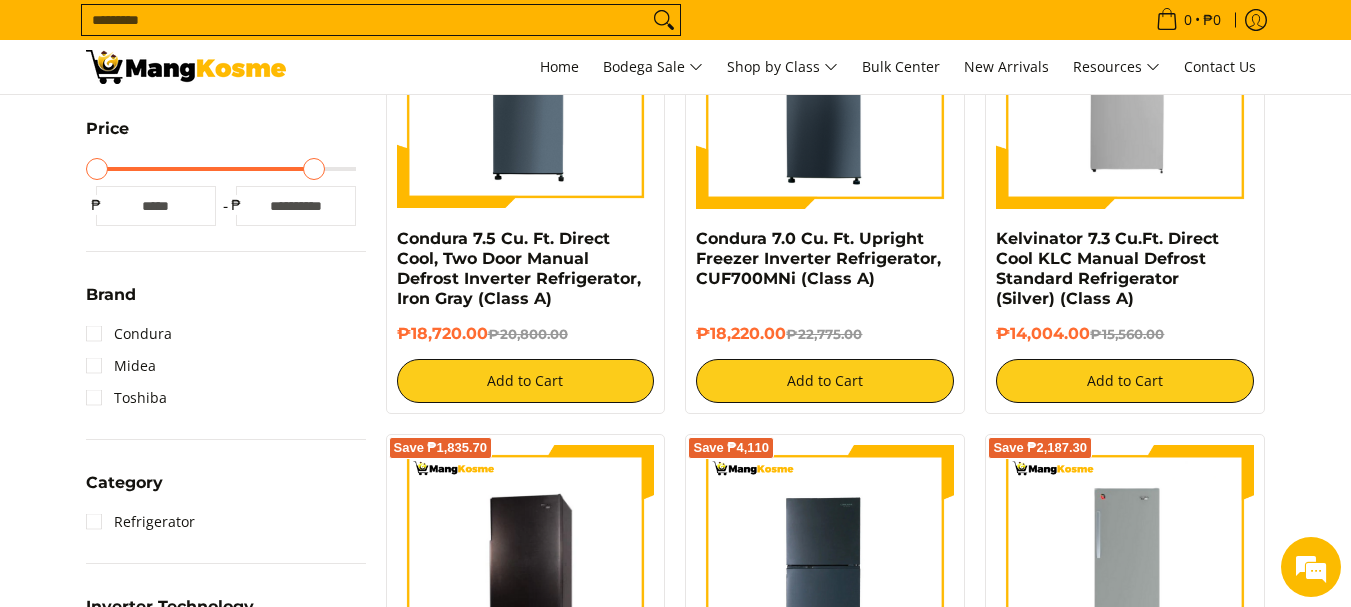 type on "*****" 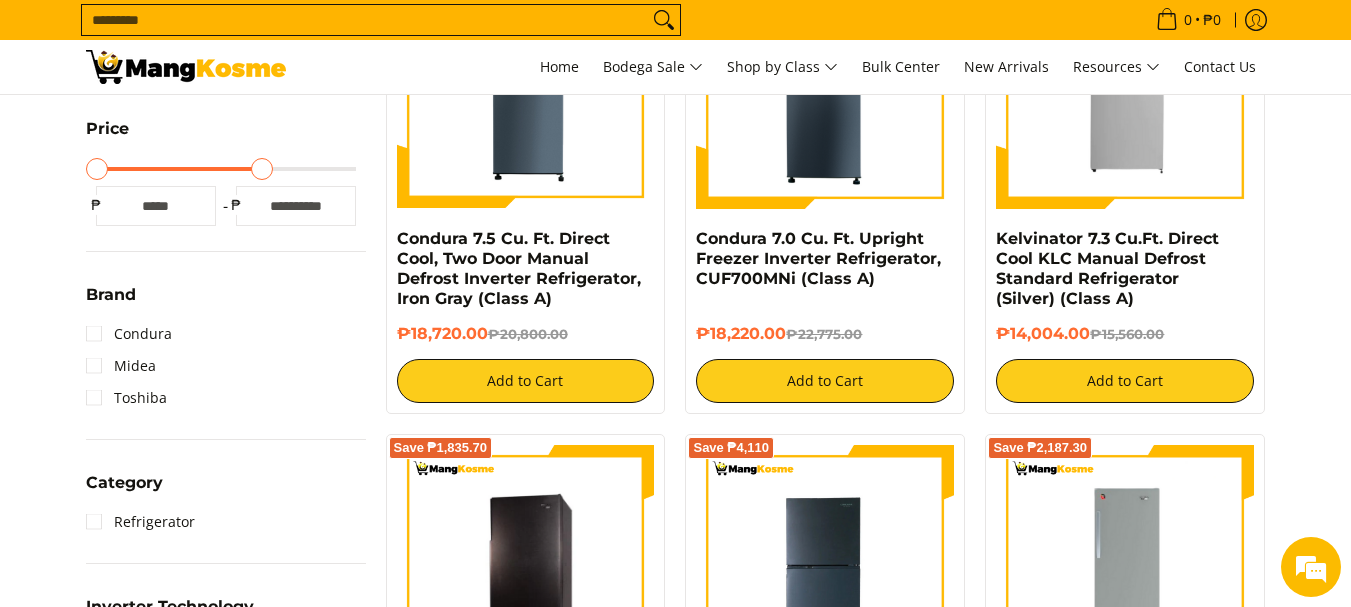 type on "*****" 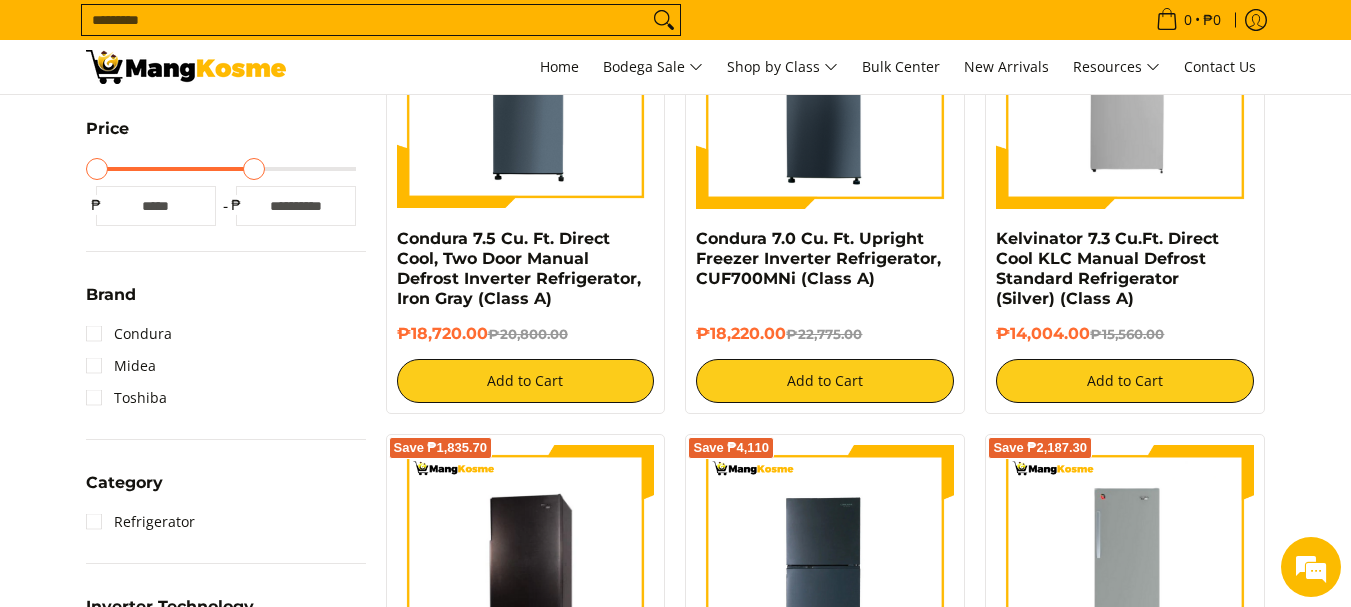 type on "*****" 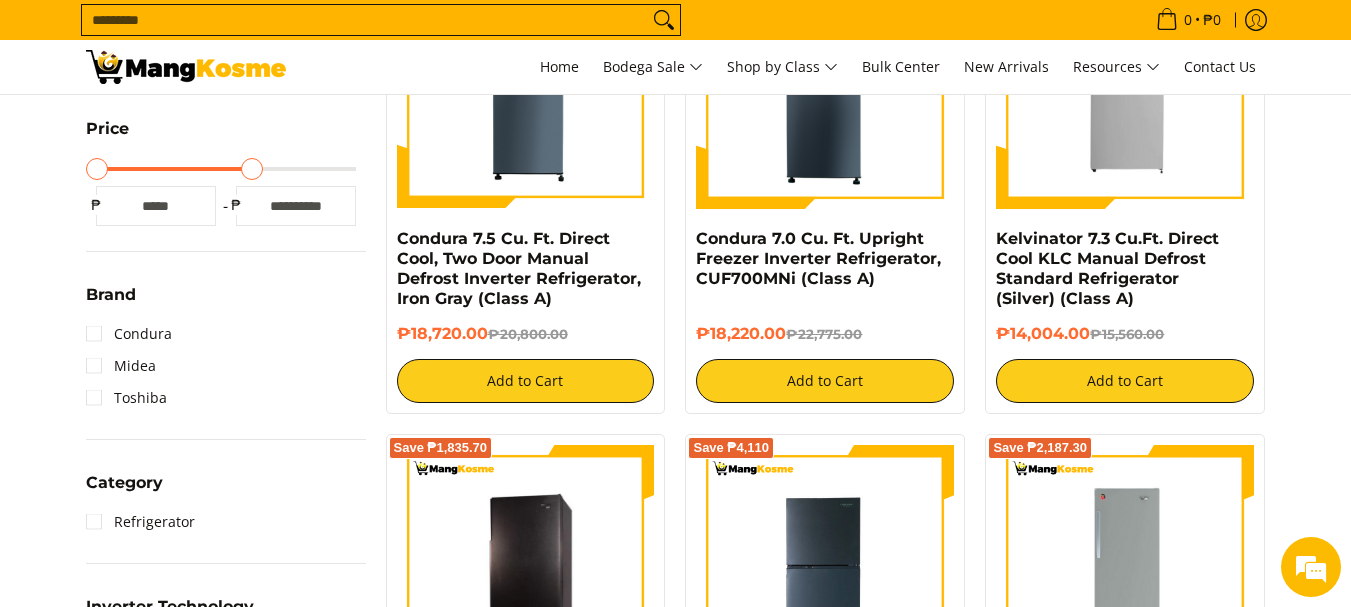 type on "*****" 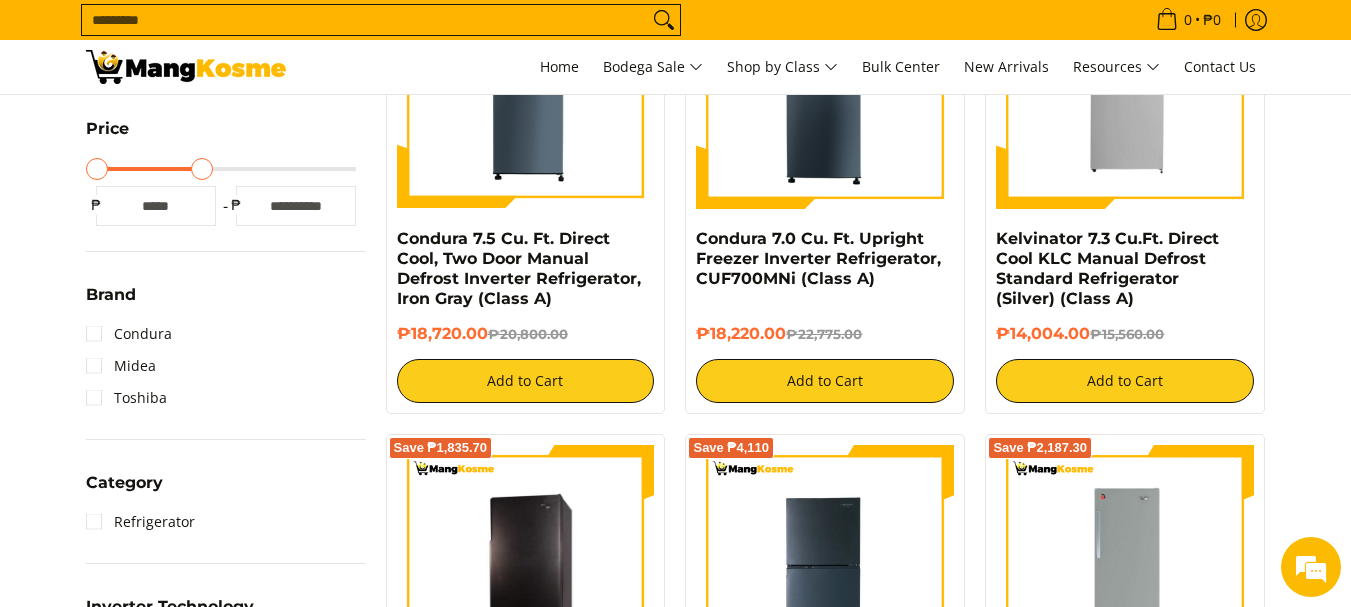 type on "*****" 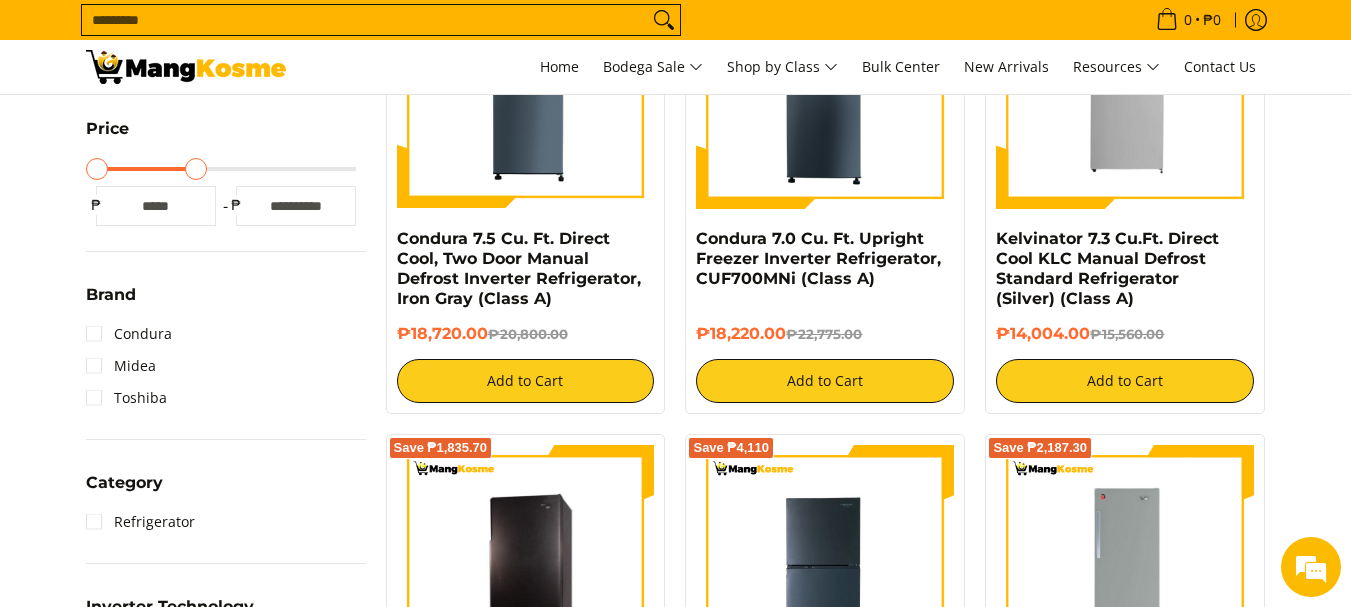 type on "*****" 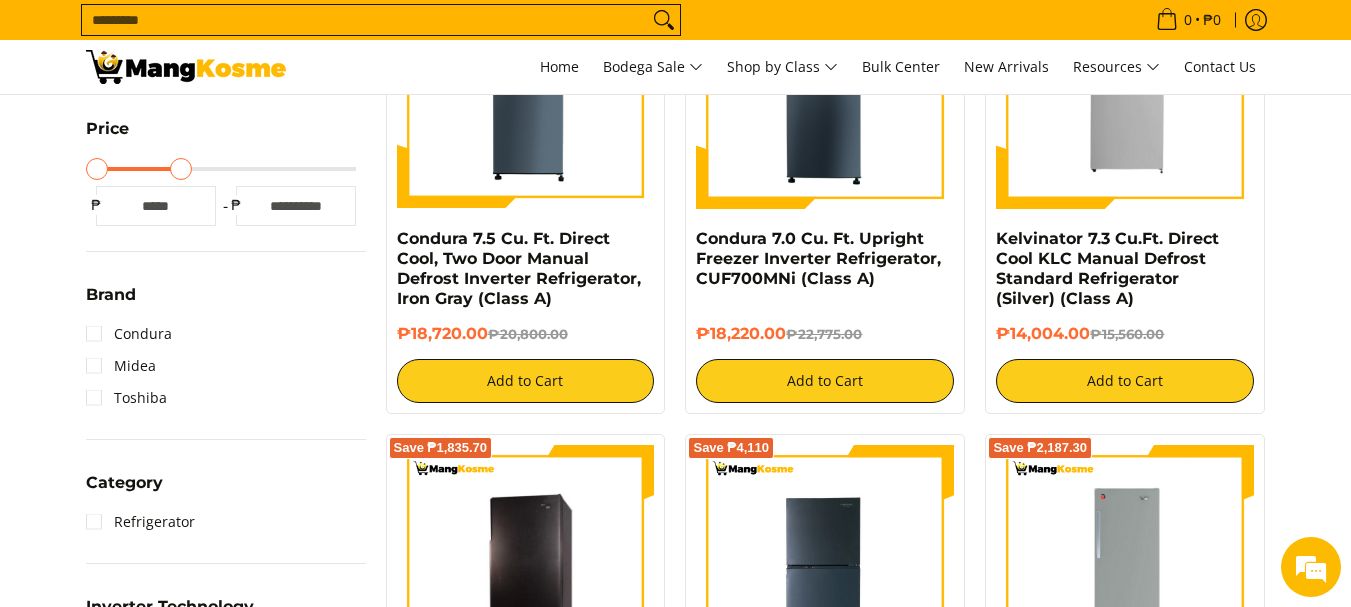 type on "*****" 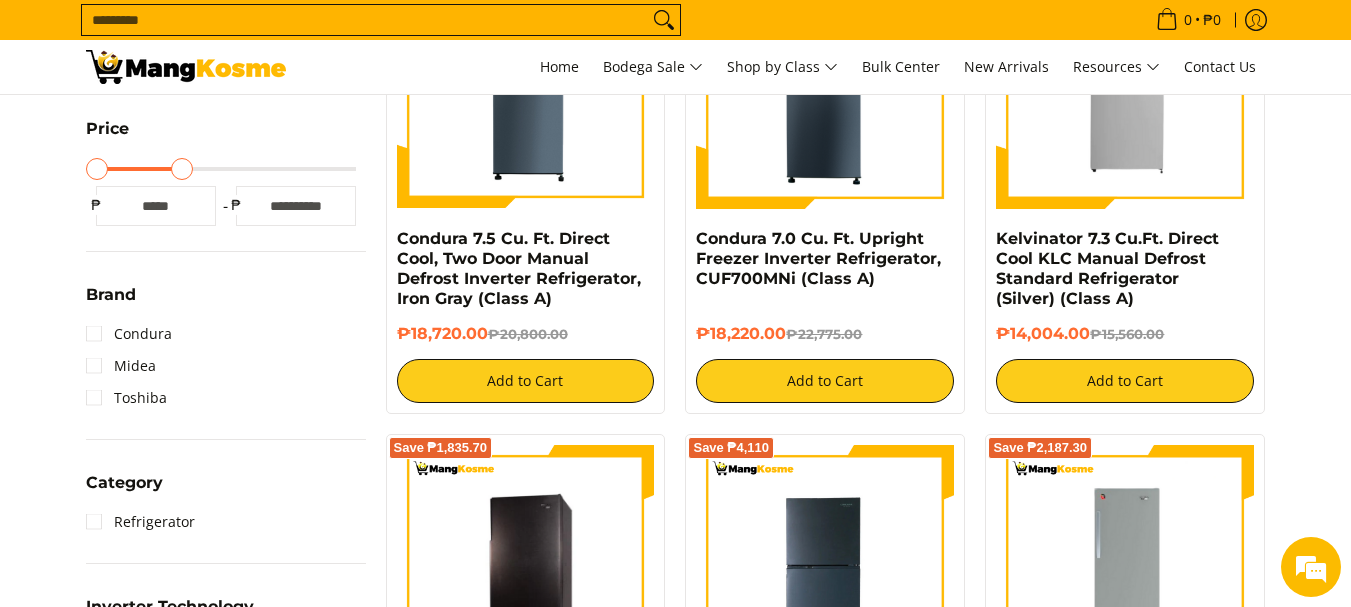drag, startPoint x: 358, startPoint y: 168, endPoint x: 183, endPoint y: 191, distance: 176.50496 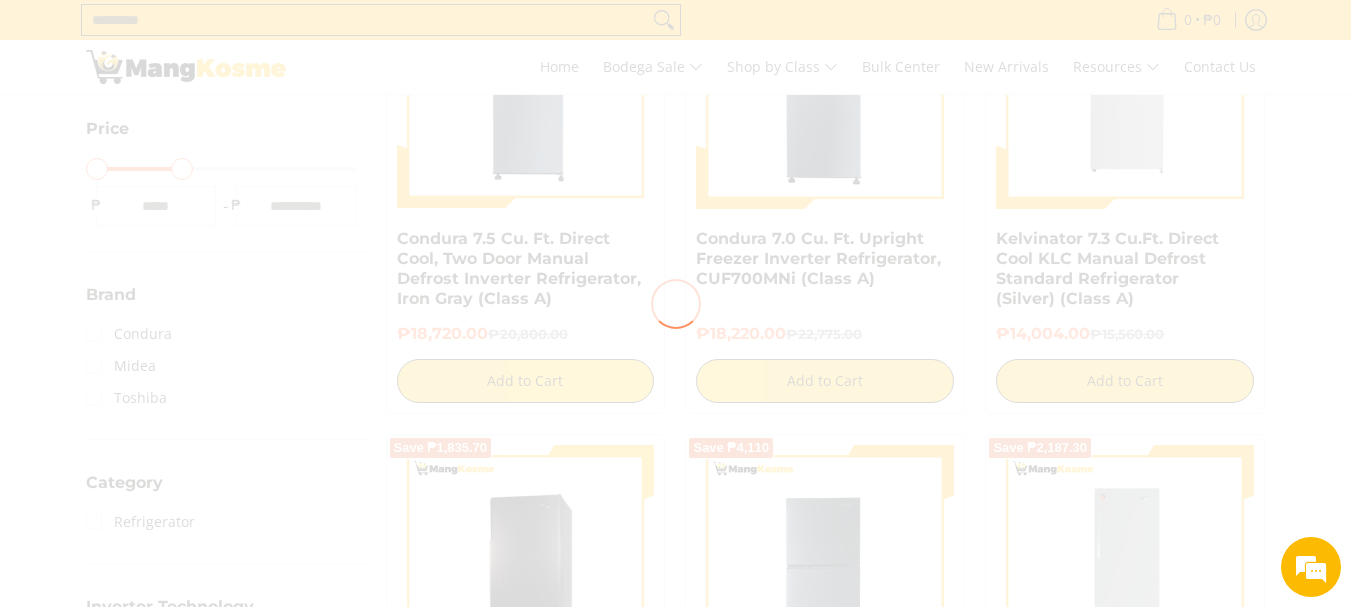 scroll, scrollTop: 0, scrollLeft: 0, axis: both 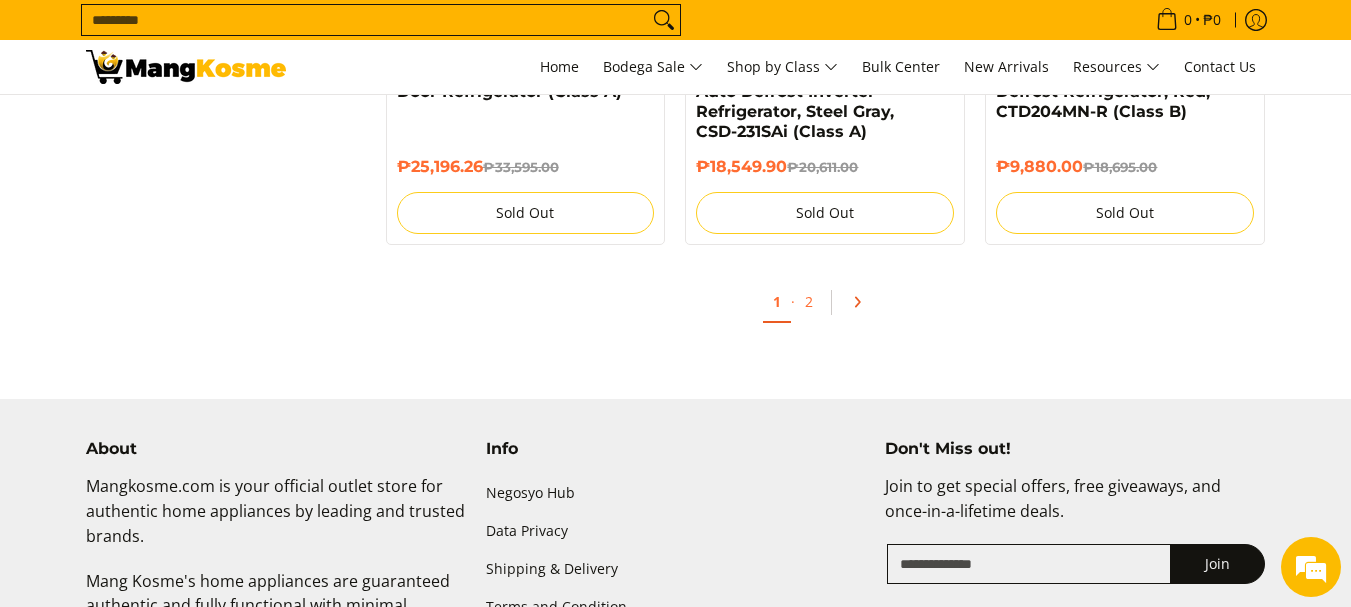 click at bounding box center (864, 302) 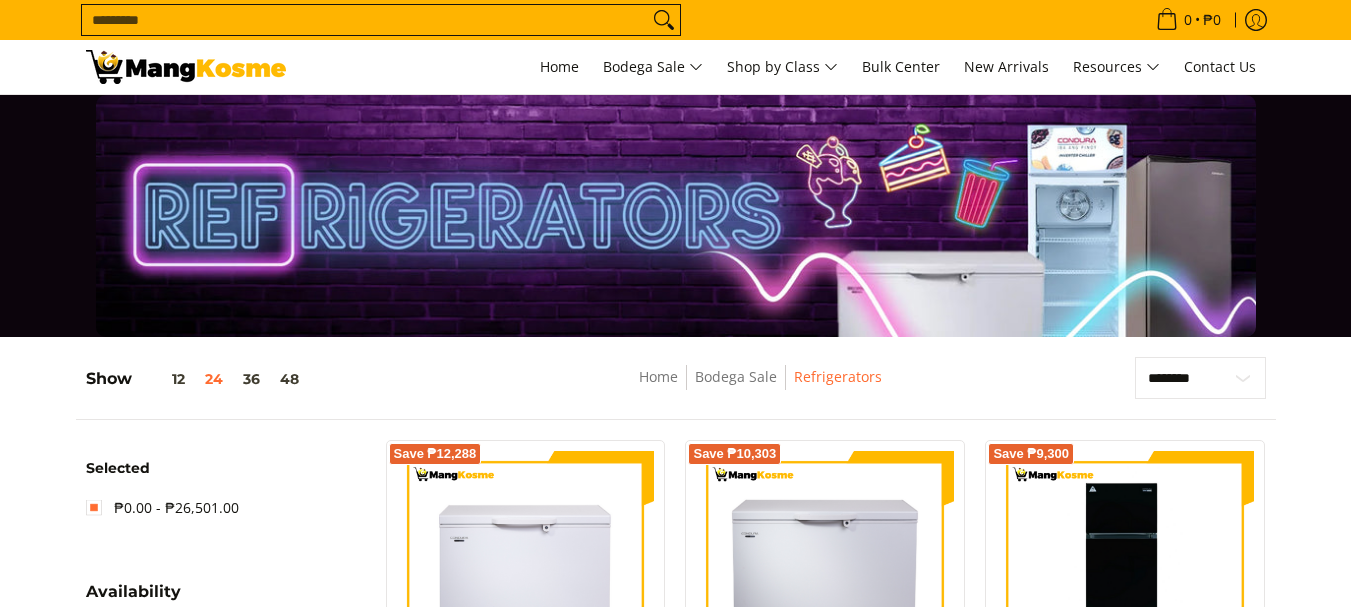 scroll, scrollTop: 300, scrollLeft: 0, axis: vertical 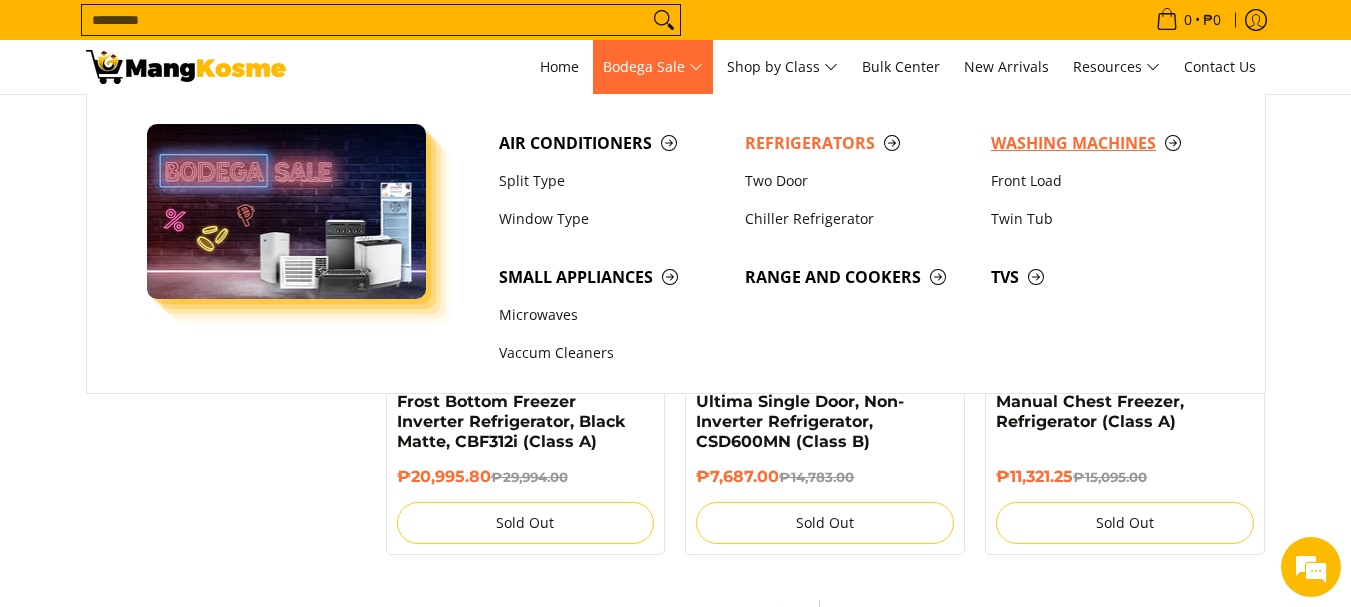 click on "Washing Machines" at bounding box center (1104, 143) 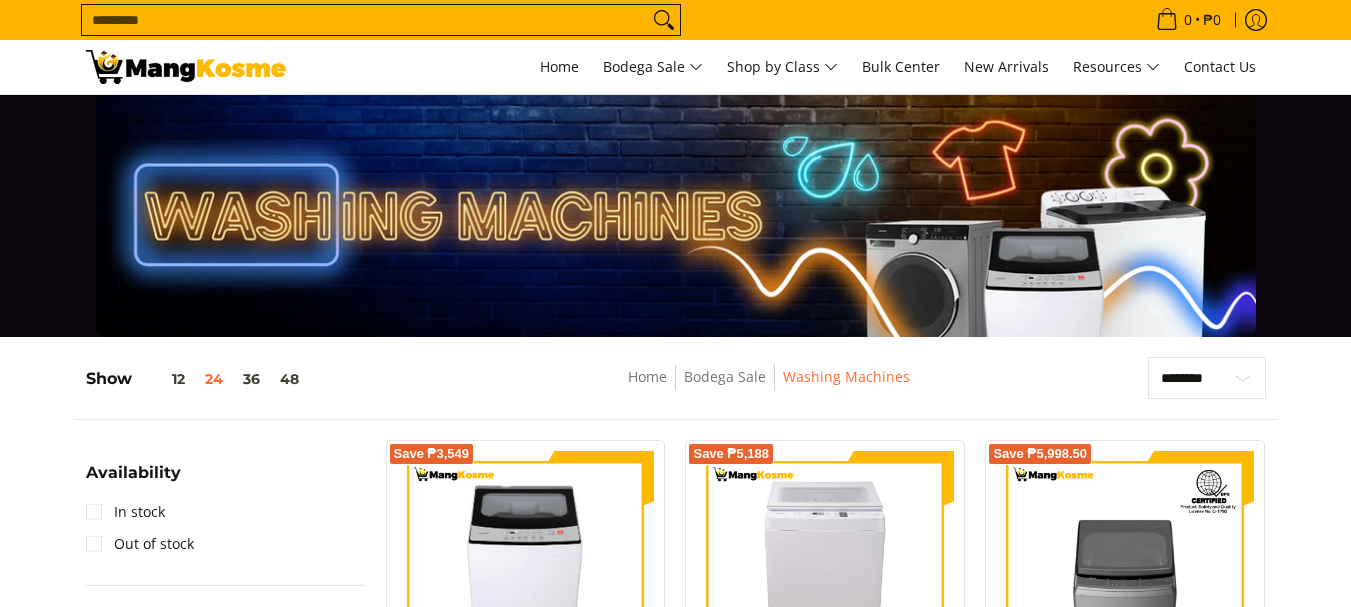 scroll, scrollTop: 200, scrollLeft: 0, axis: vertical 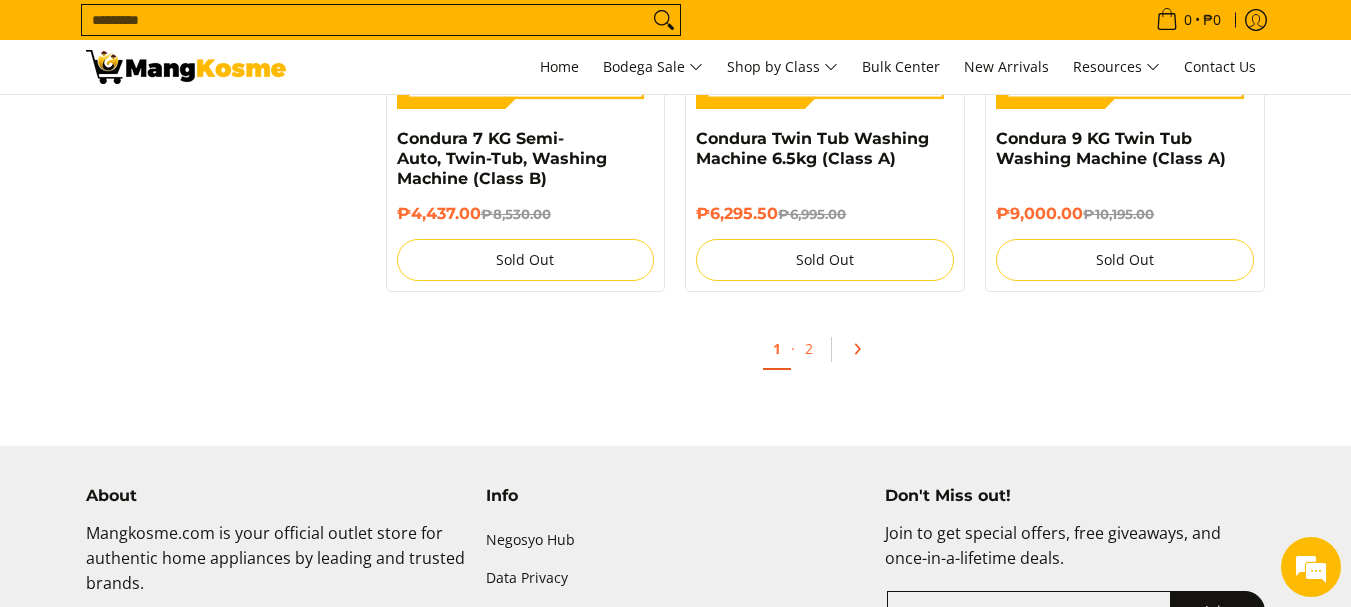 click at bounding box center (864, 349) 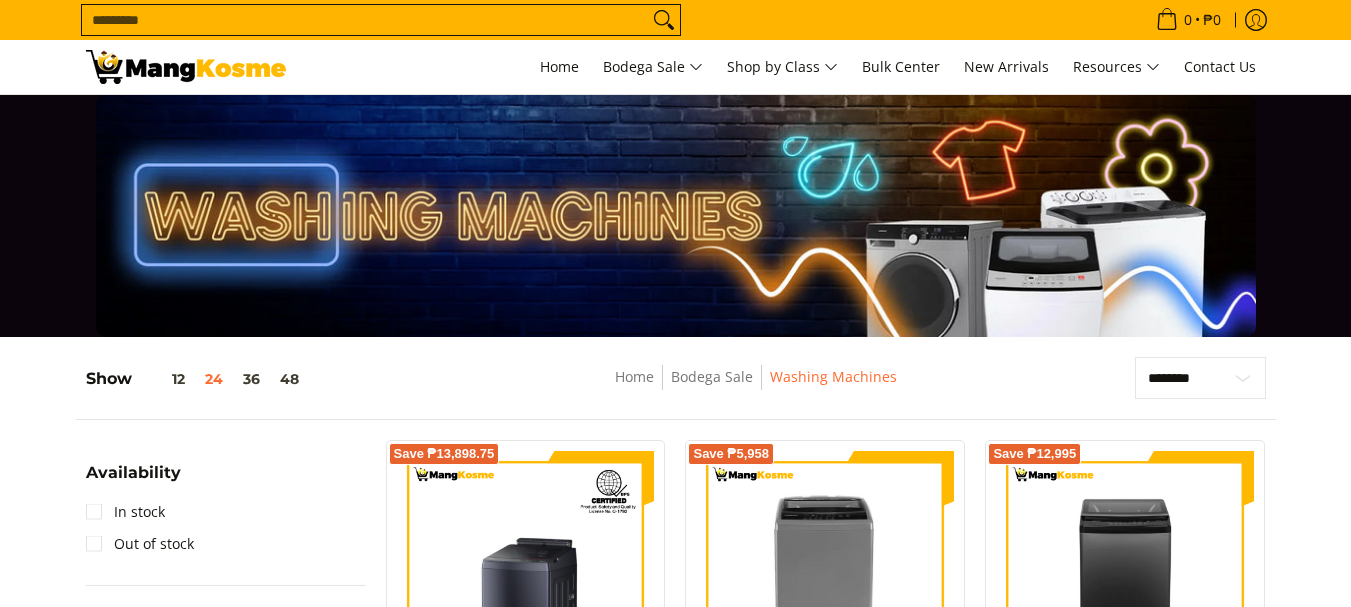 scroll, scrollTop: 200, scrollLeft: 0, axis: vertical 